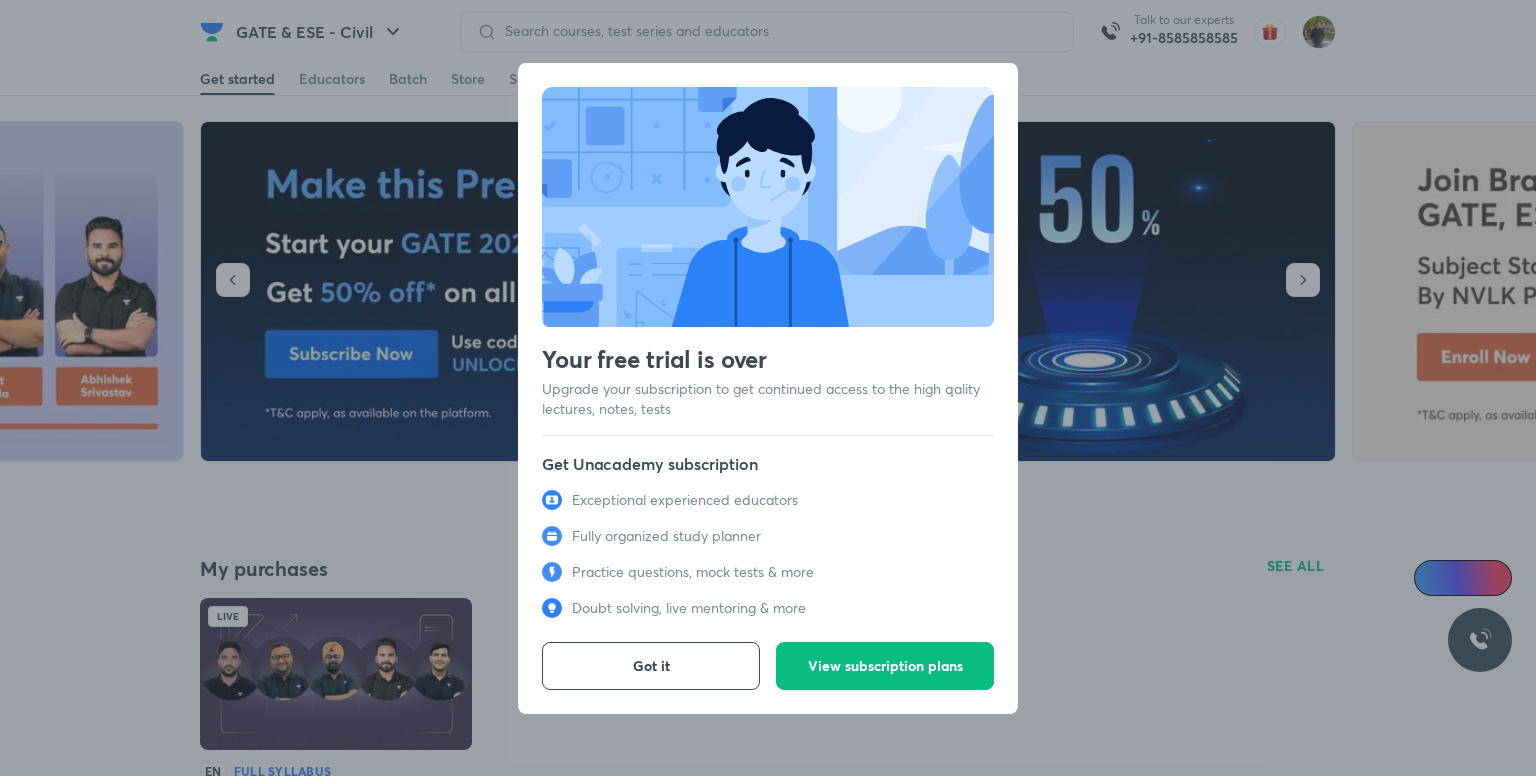scroll, scrollTop: 0, scrollLeft: 0, axis: both 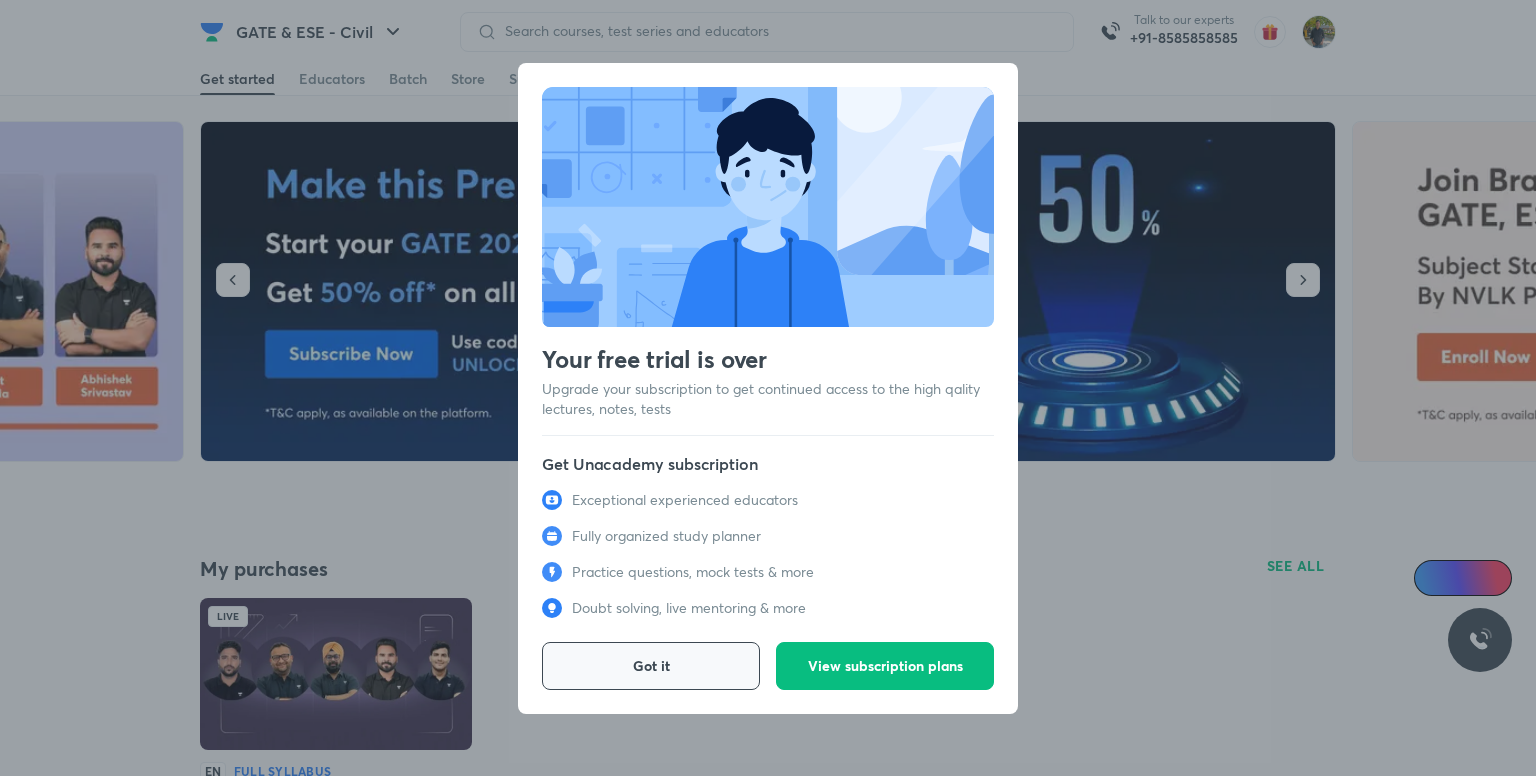 click on "Got it" at bounding box center [651, 666] 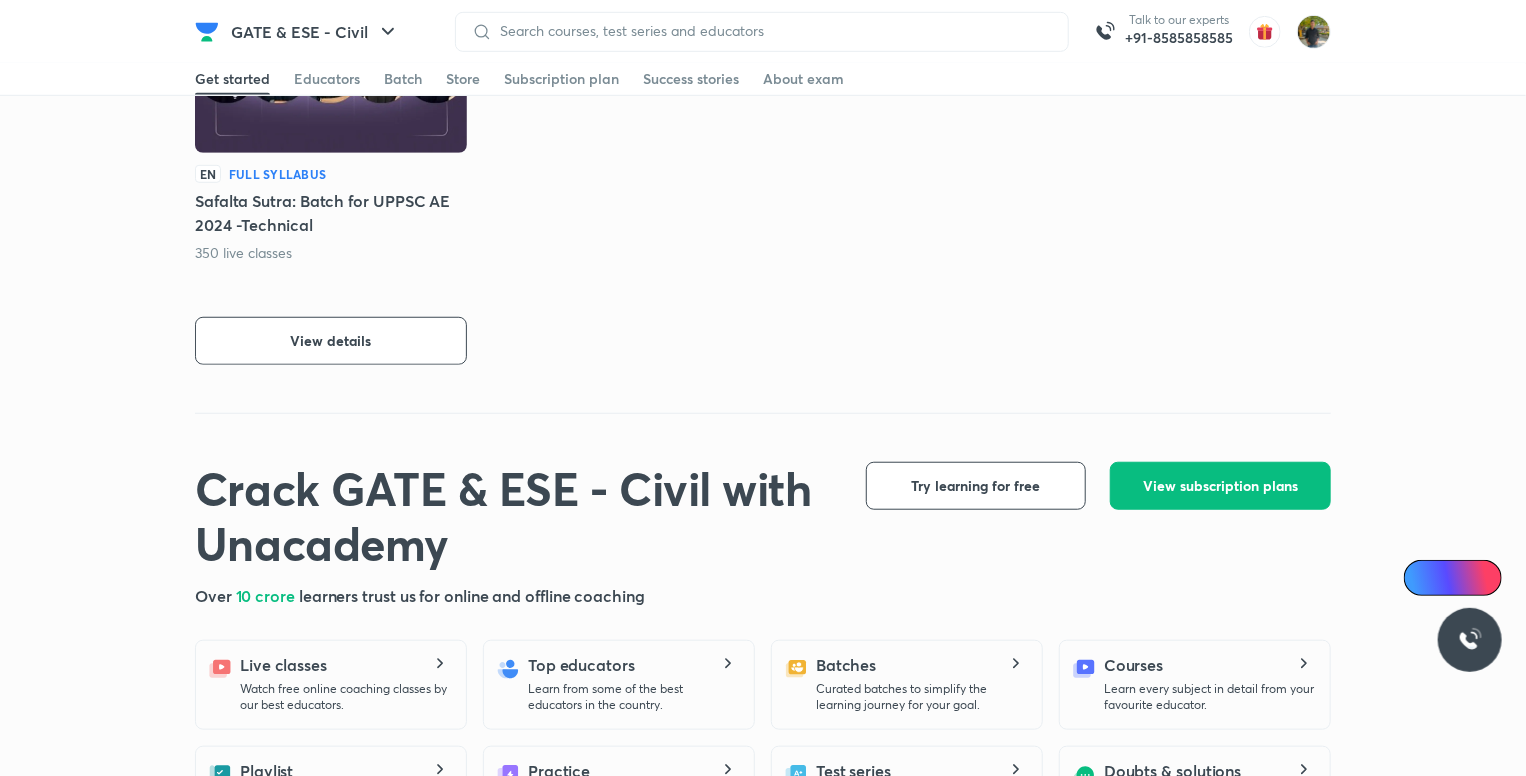 scroll, scrollTop: 600, scrollLeft: 0, axis: vertical 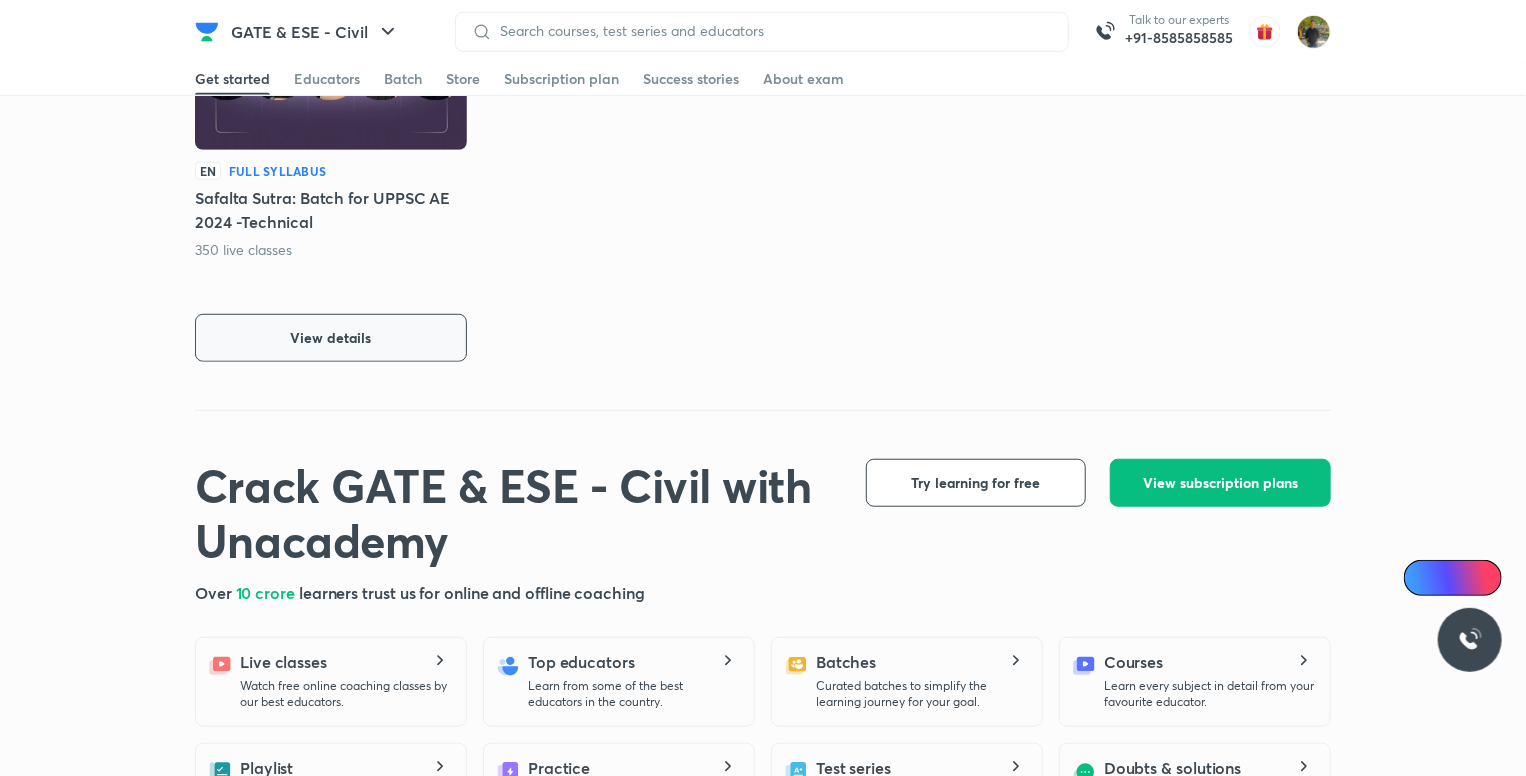 click on "View details" at bounding box center (331, 338) 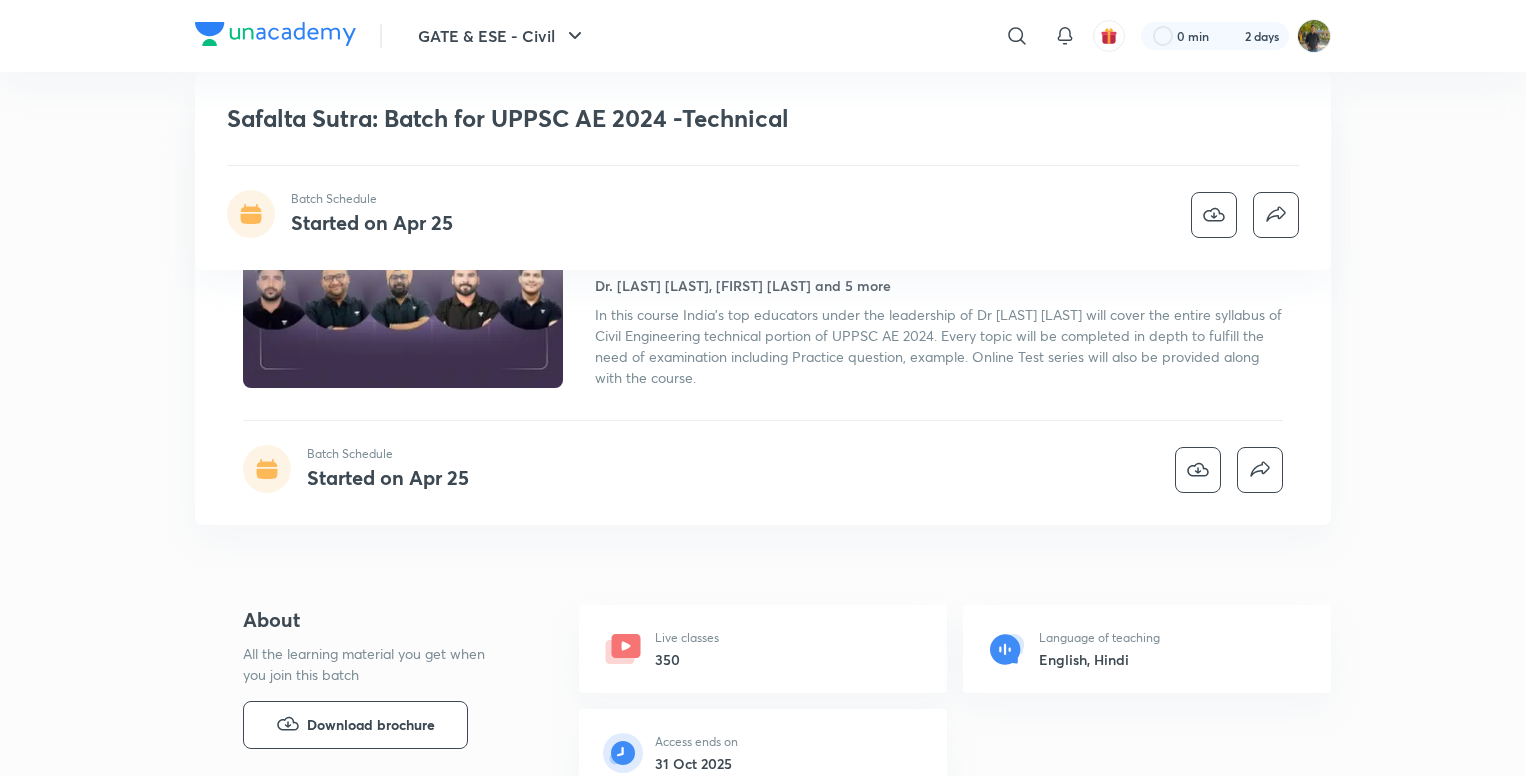 scroll, scrollTop: 600, scrollLeft: 0, axis: vertical 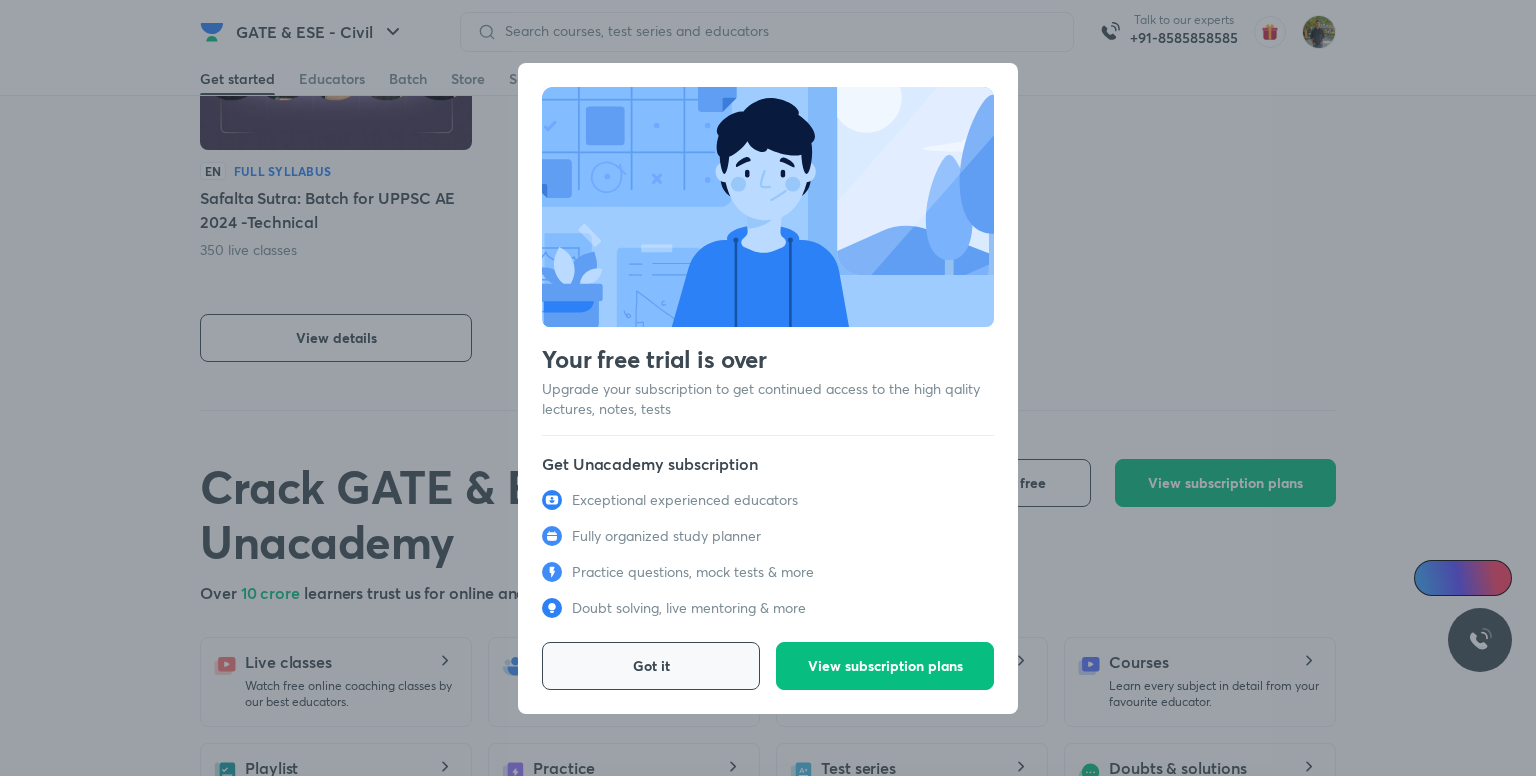 click on "Got it" at bounding box center [651, 666] 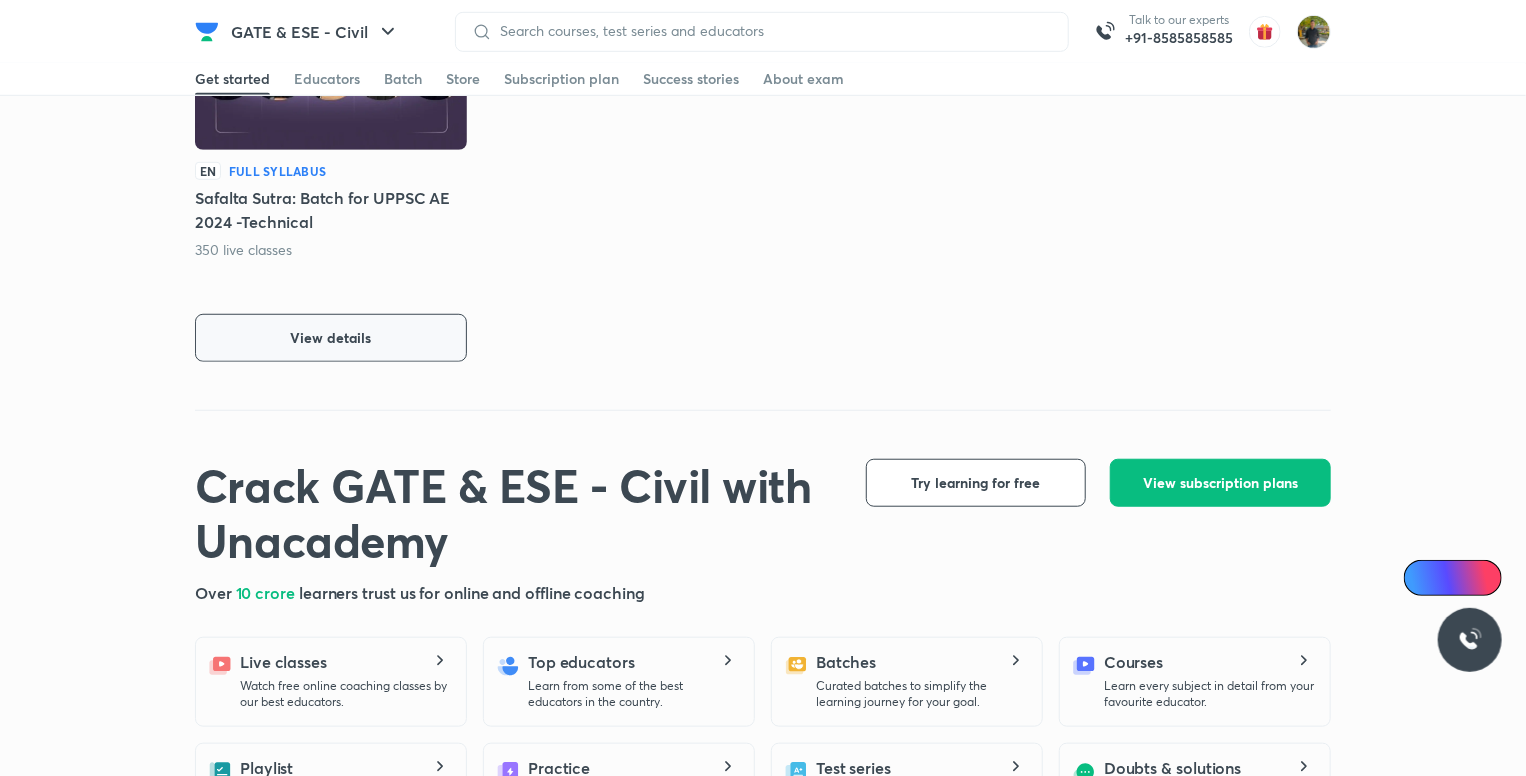click on "View details" at bounding box center (331, 338) 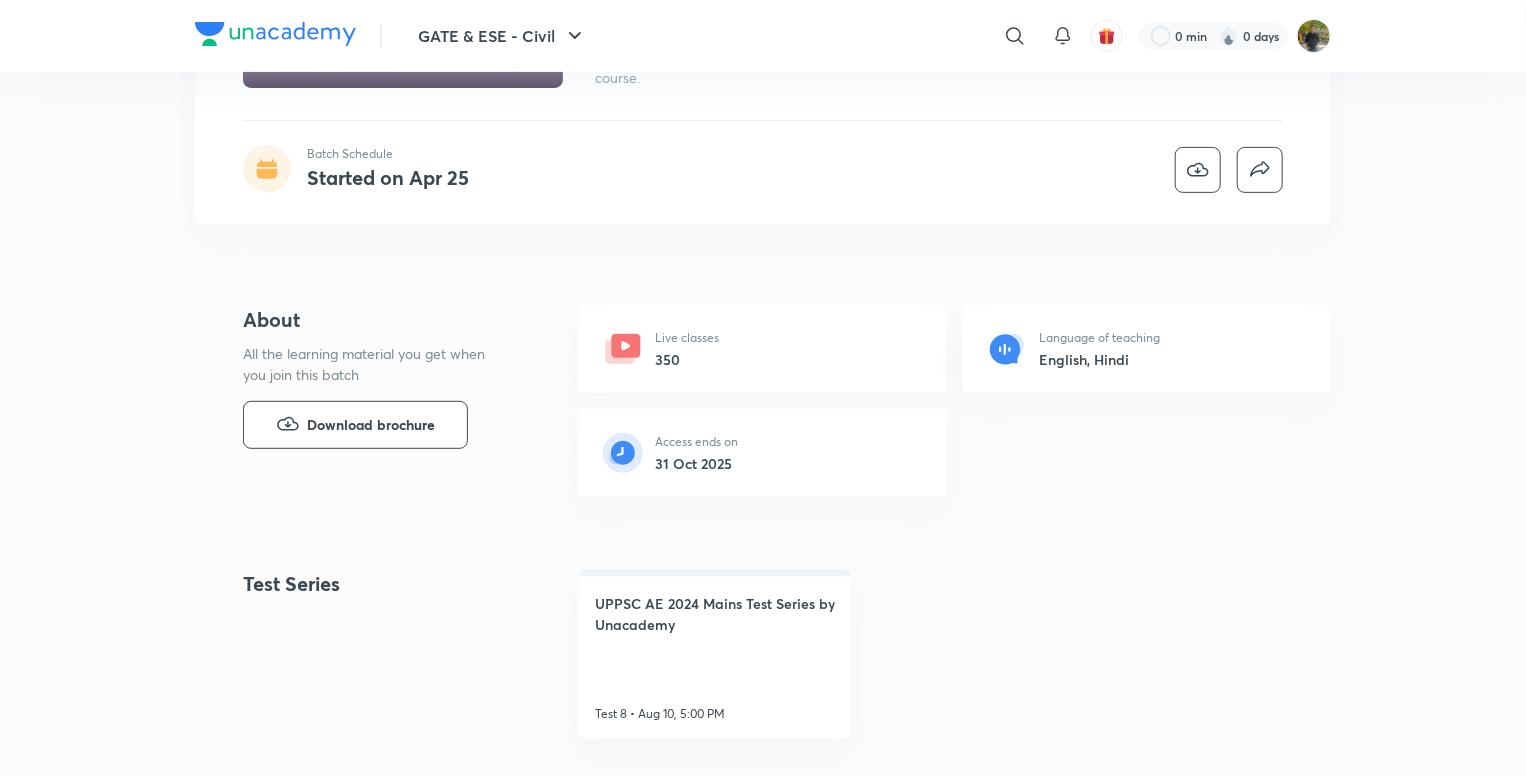 scroll, scrollTop: 300, scrollLeft: 0, axis: vertical 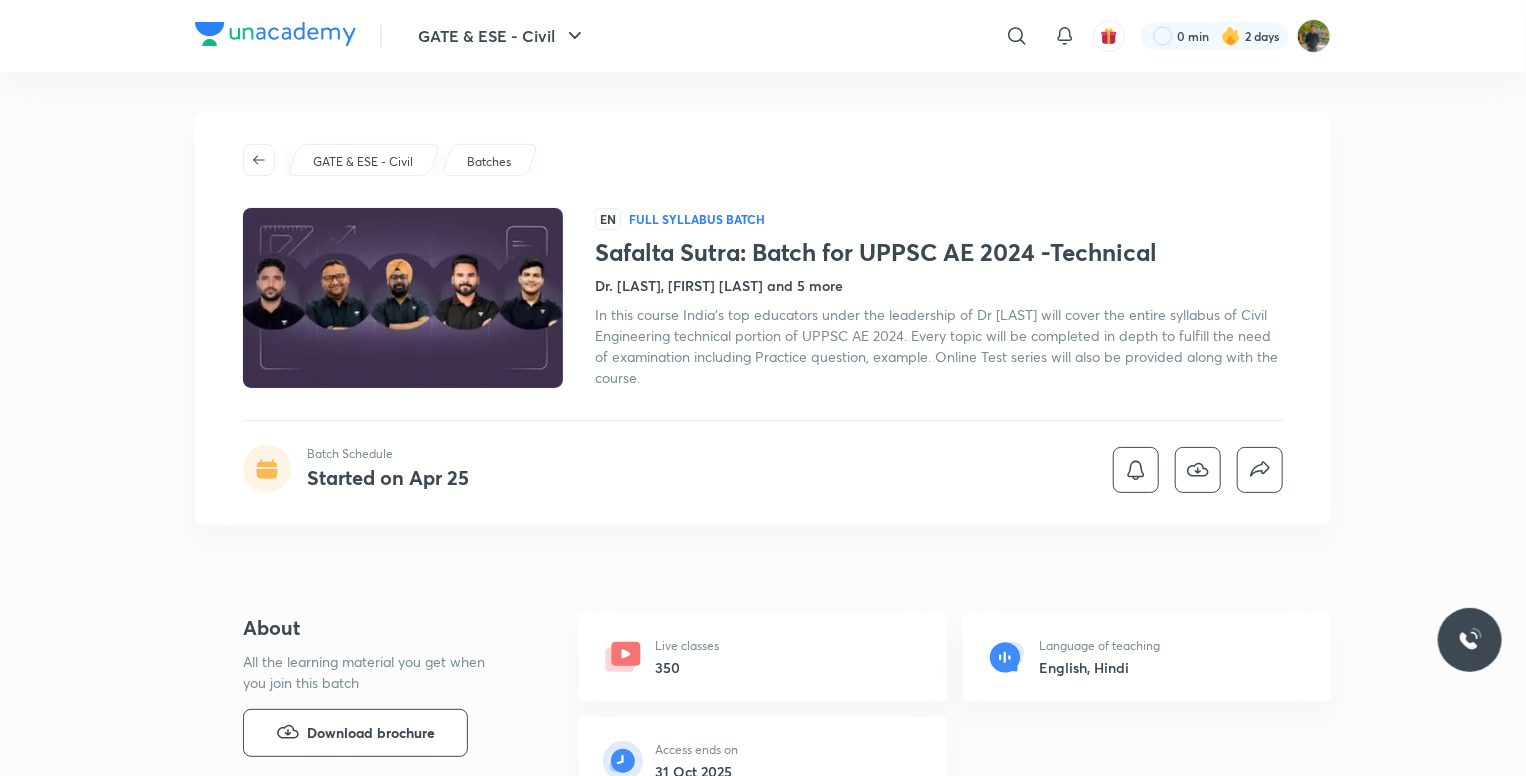 click at bounding box center [265, 160] 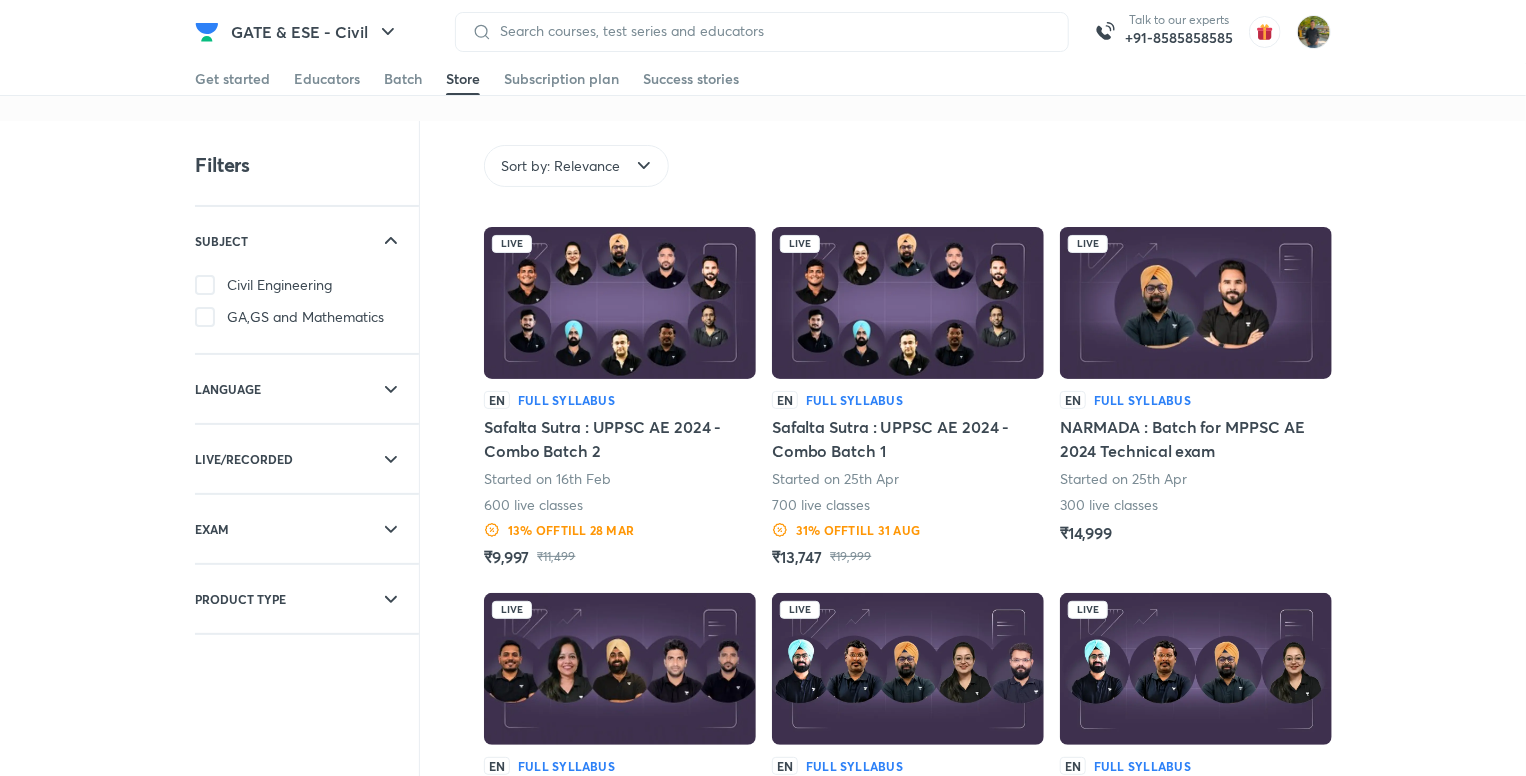 click 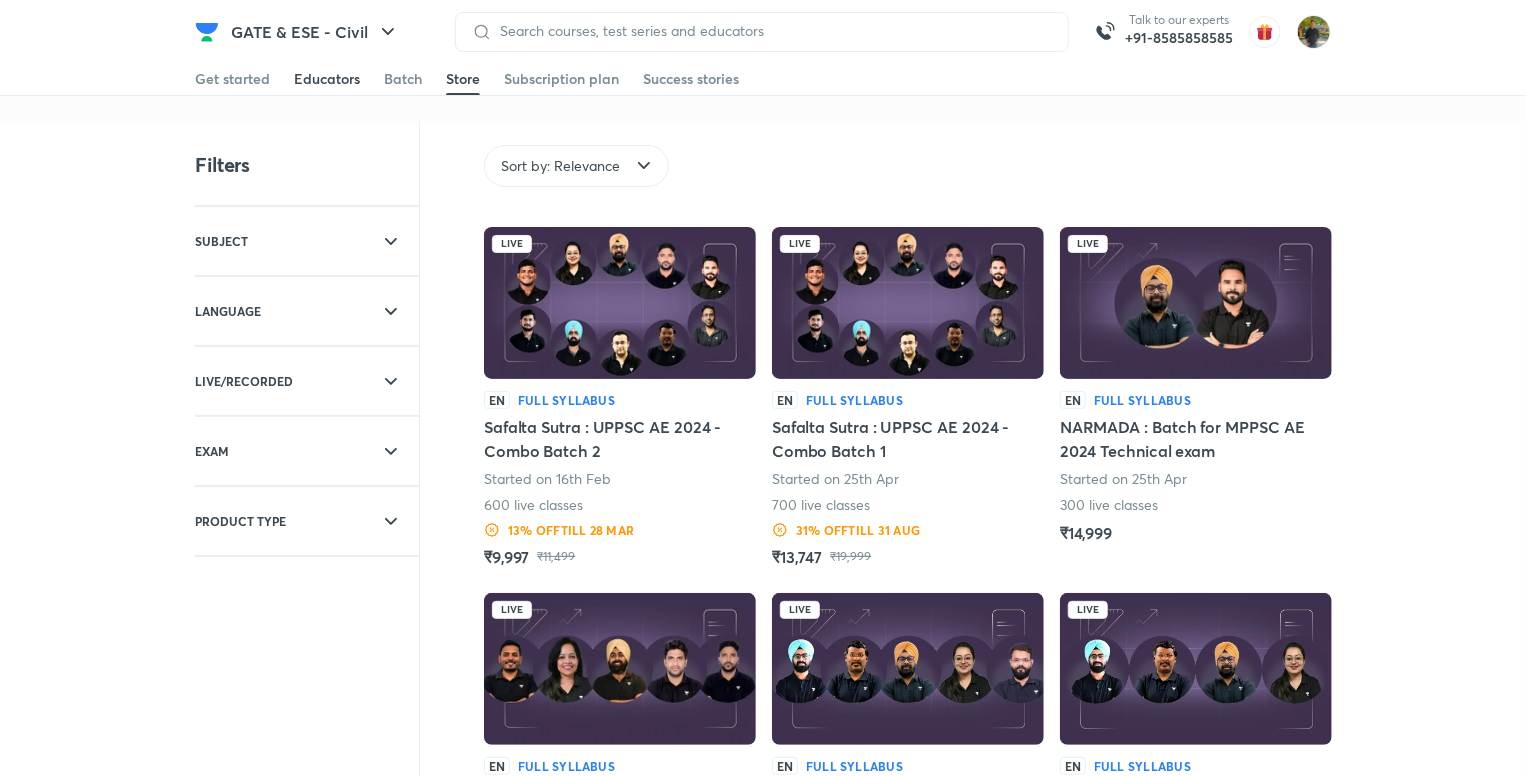 click on "Educators" at bounding box center [327, 79] 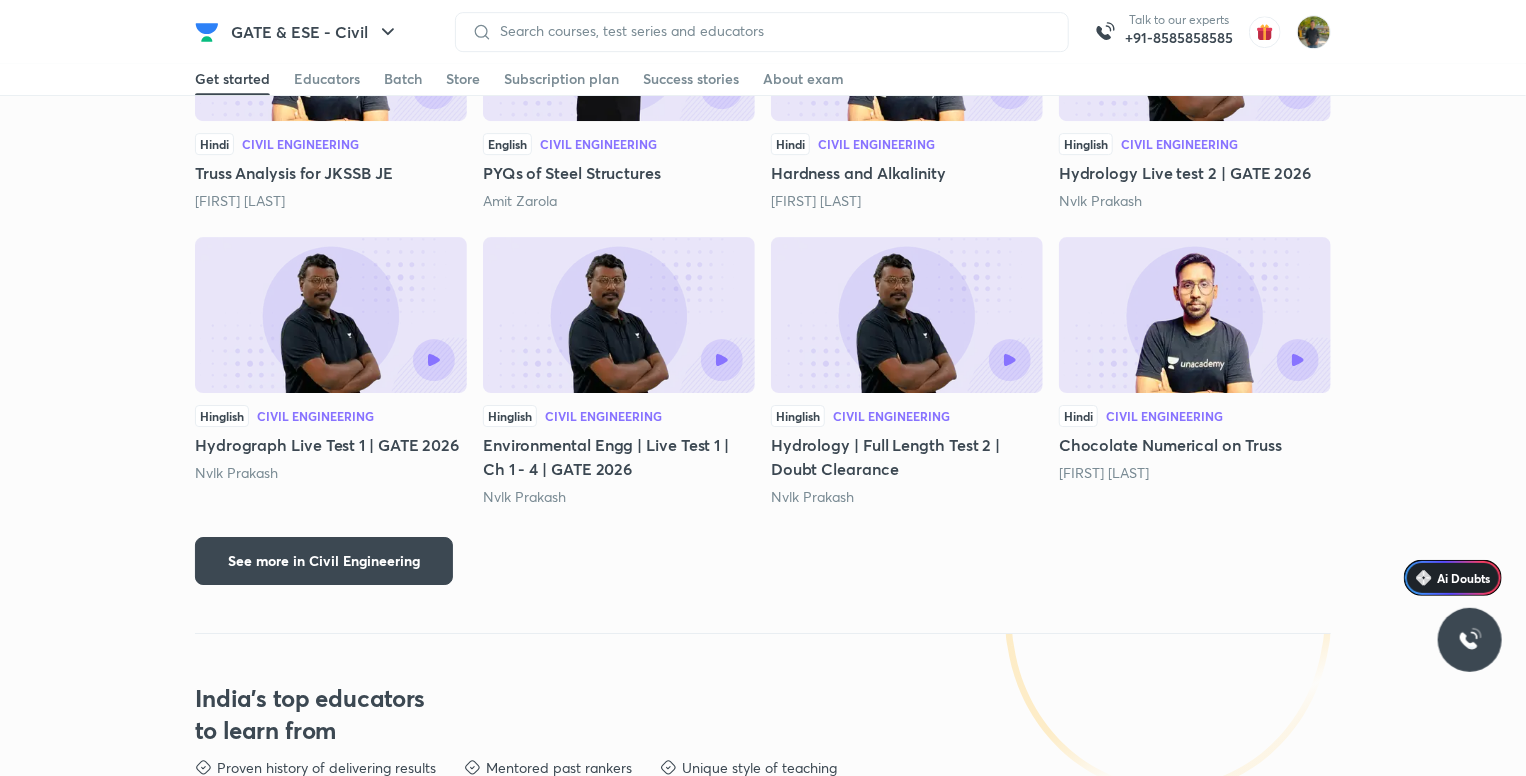 scroll, scrollTop: 2808, scrollLeft: 0, axis: vertical 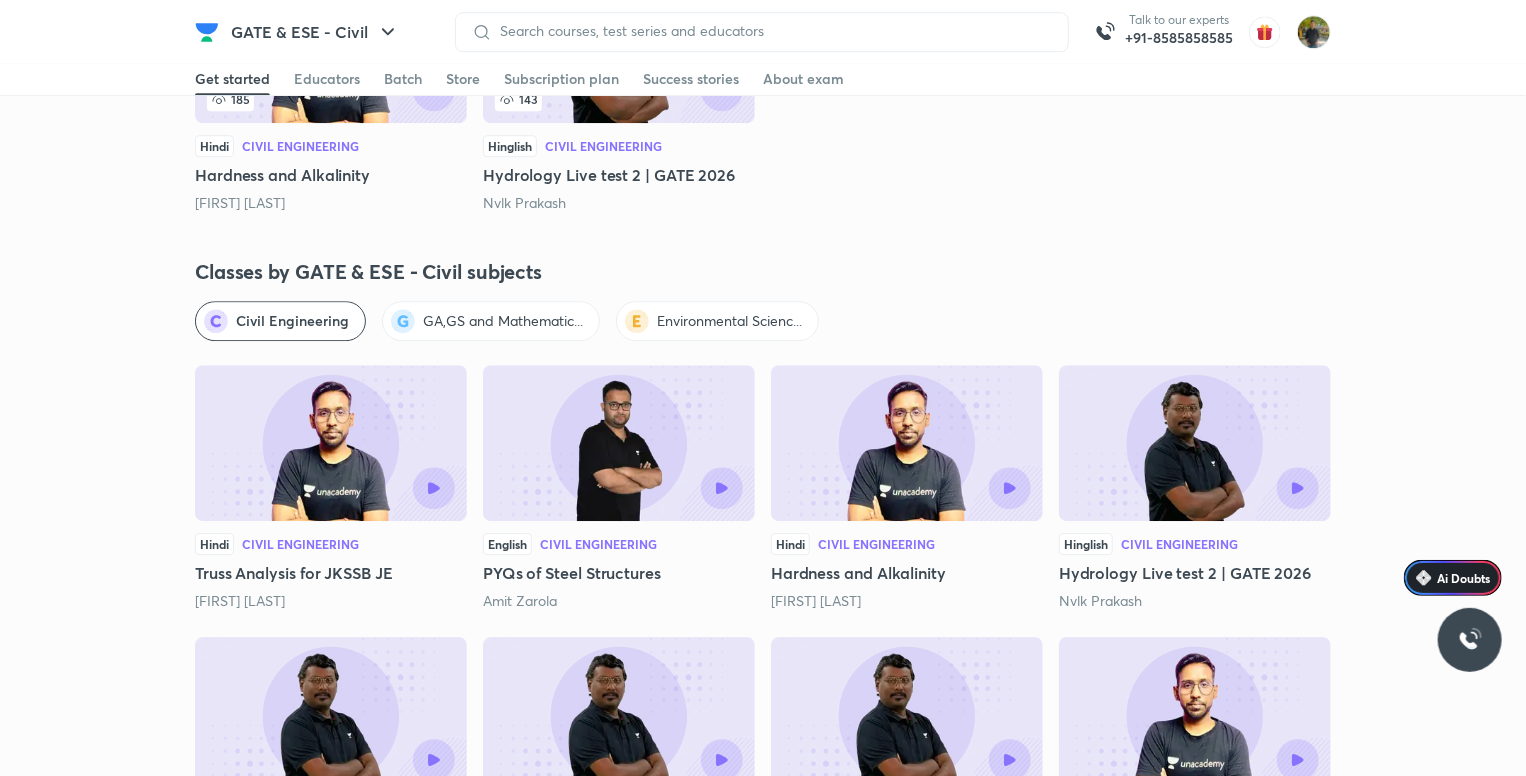 click at bounding box center (907, 443) 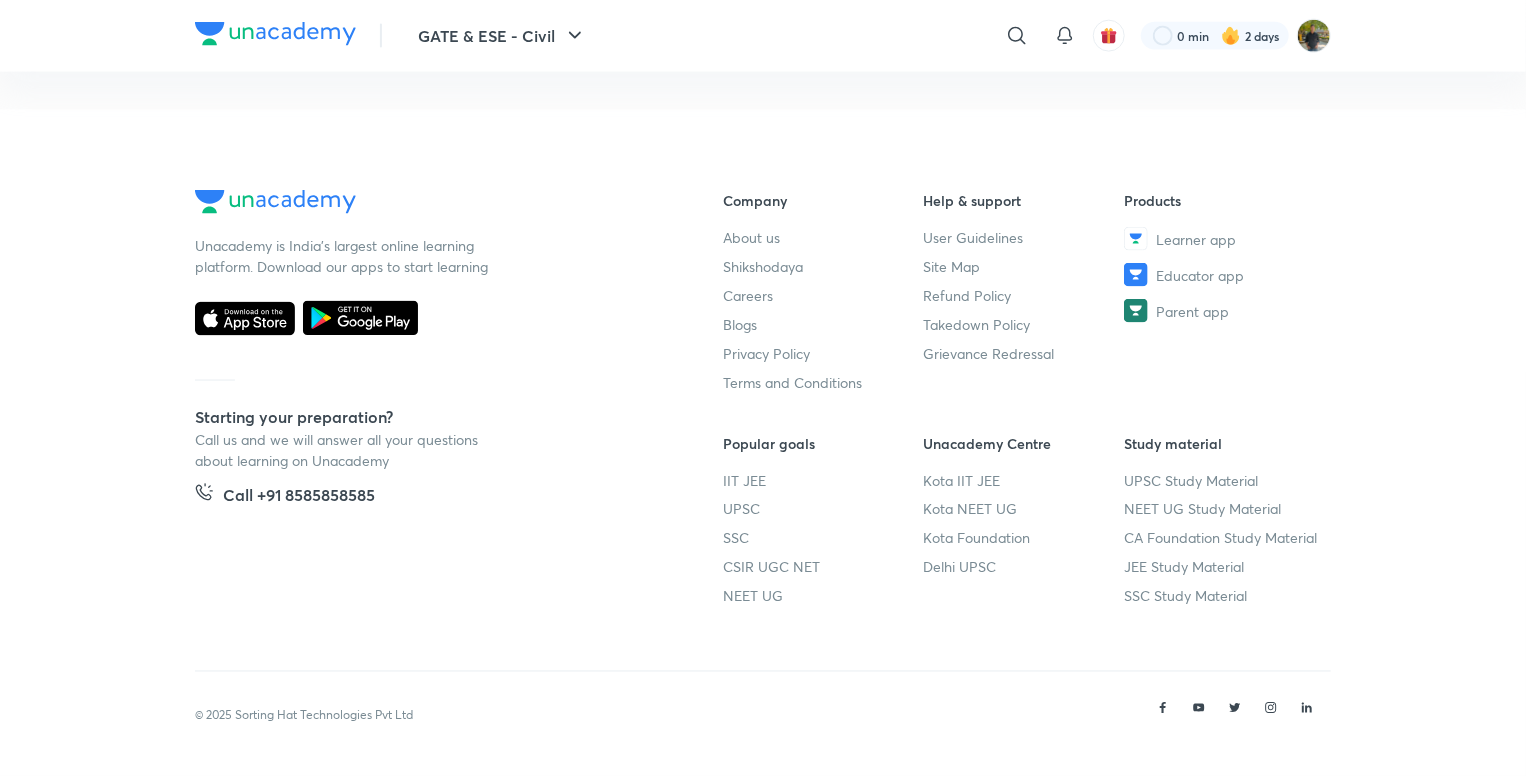 scroll, scrollTop: 0, scrollLeft: 0, axis: both 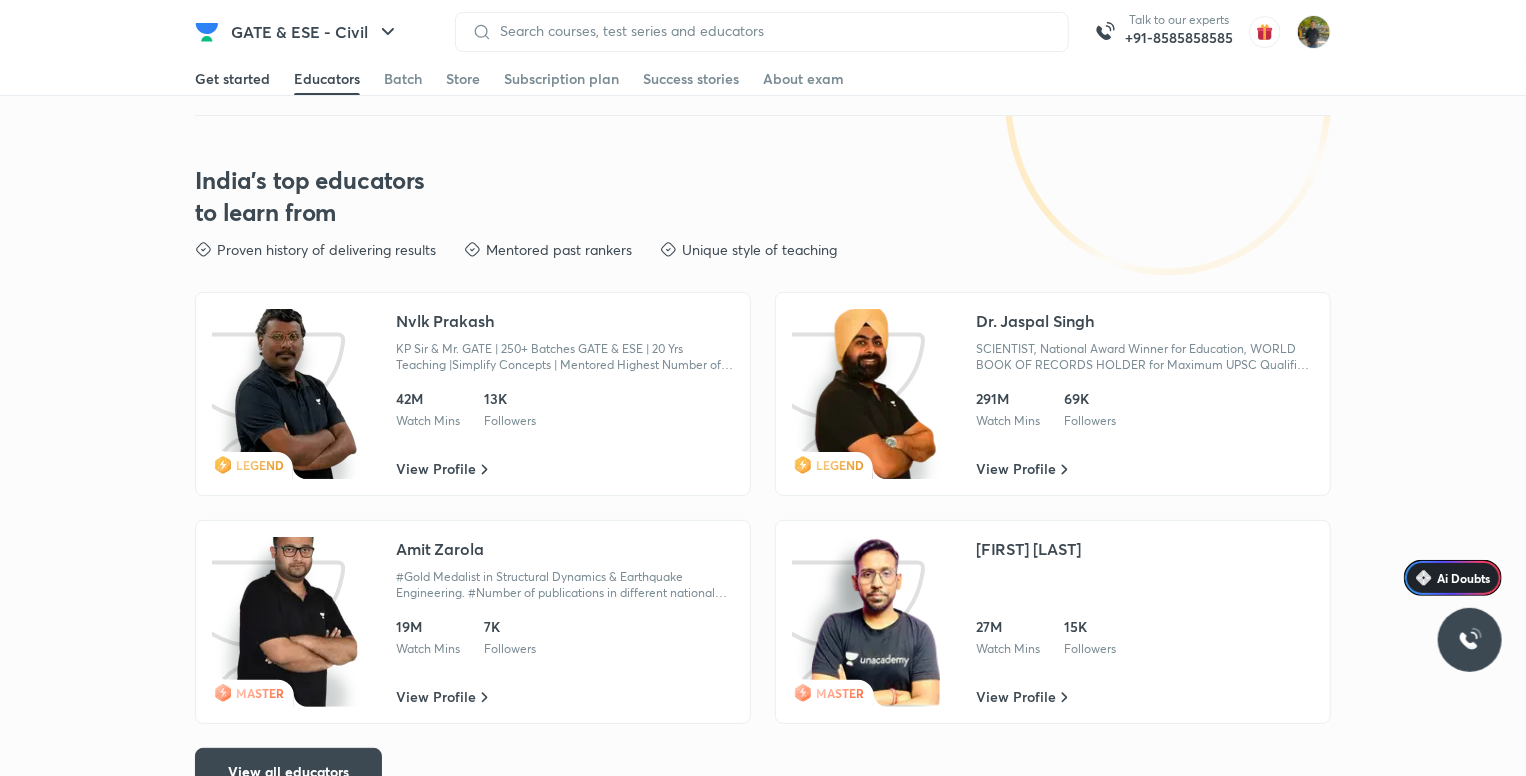 click on "Get started" at bounding box center (232, 79) 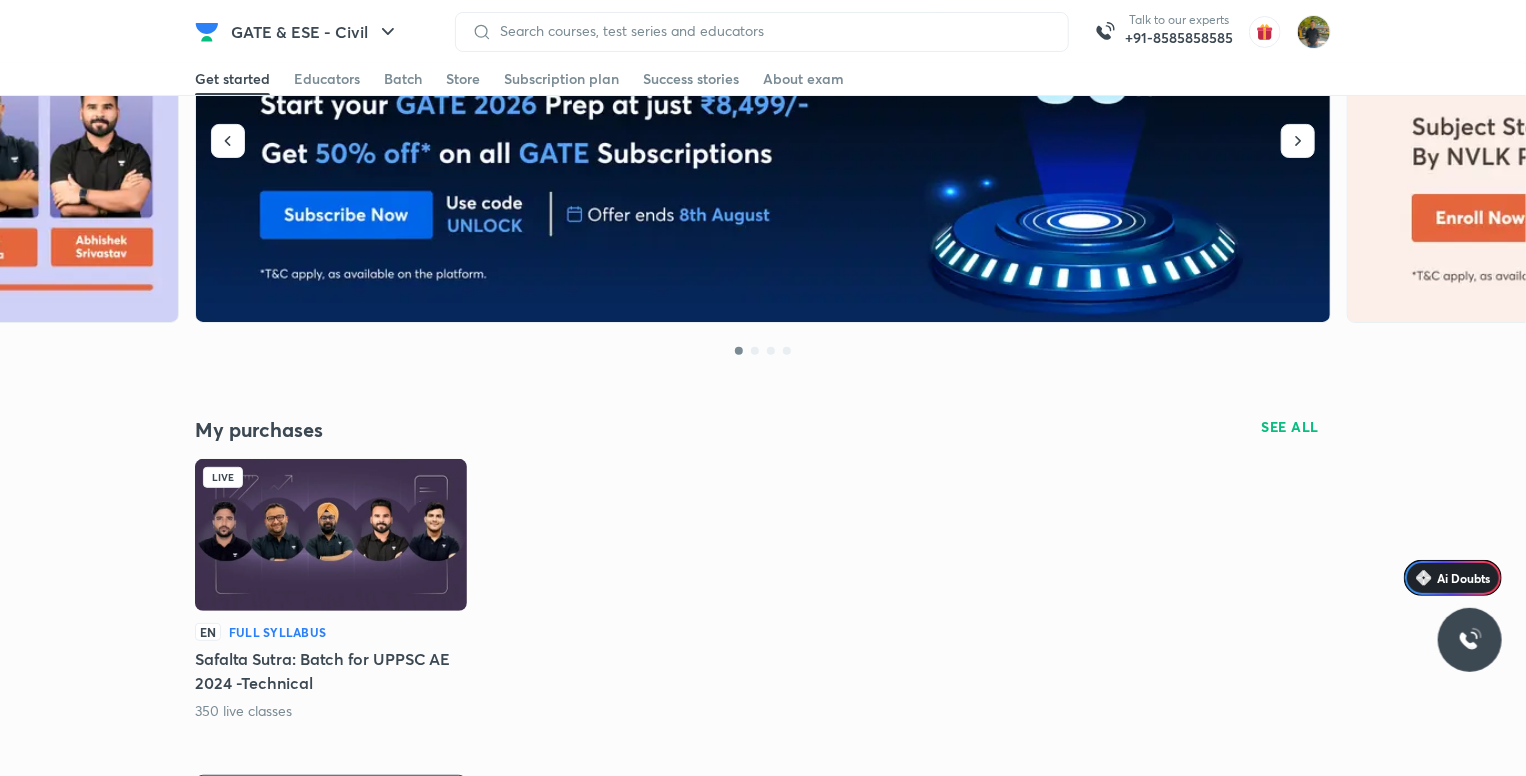 scroll, scrollTop: 400, scrollLeft: 0, axis: vertical 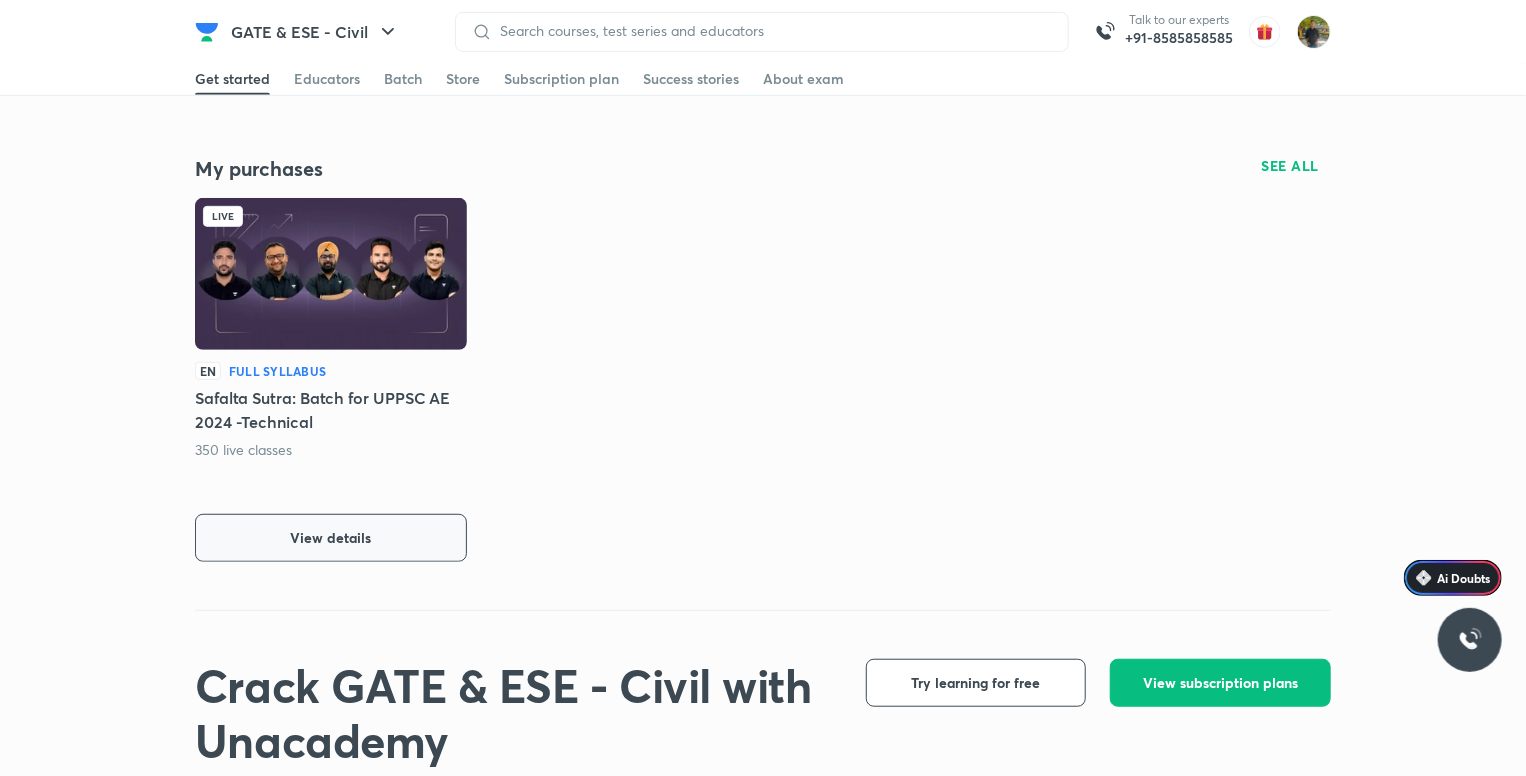 click on "View details" at bounding box center [331, 538] 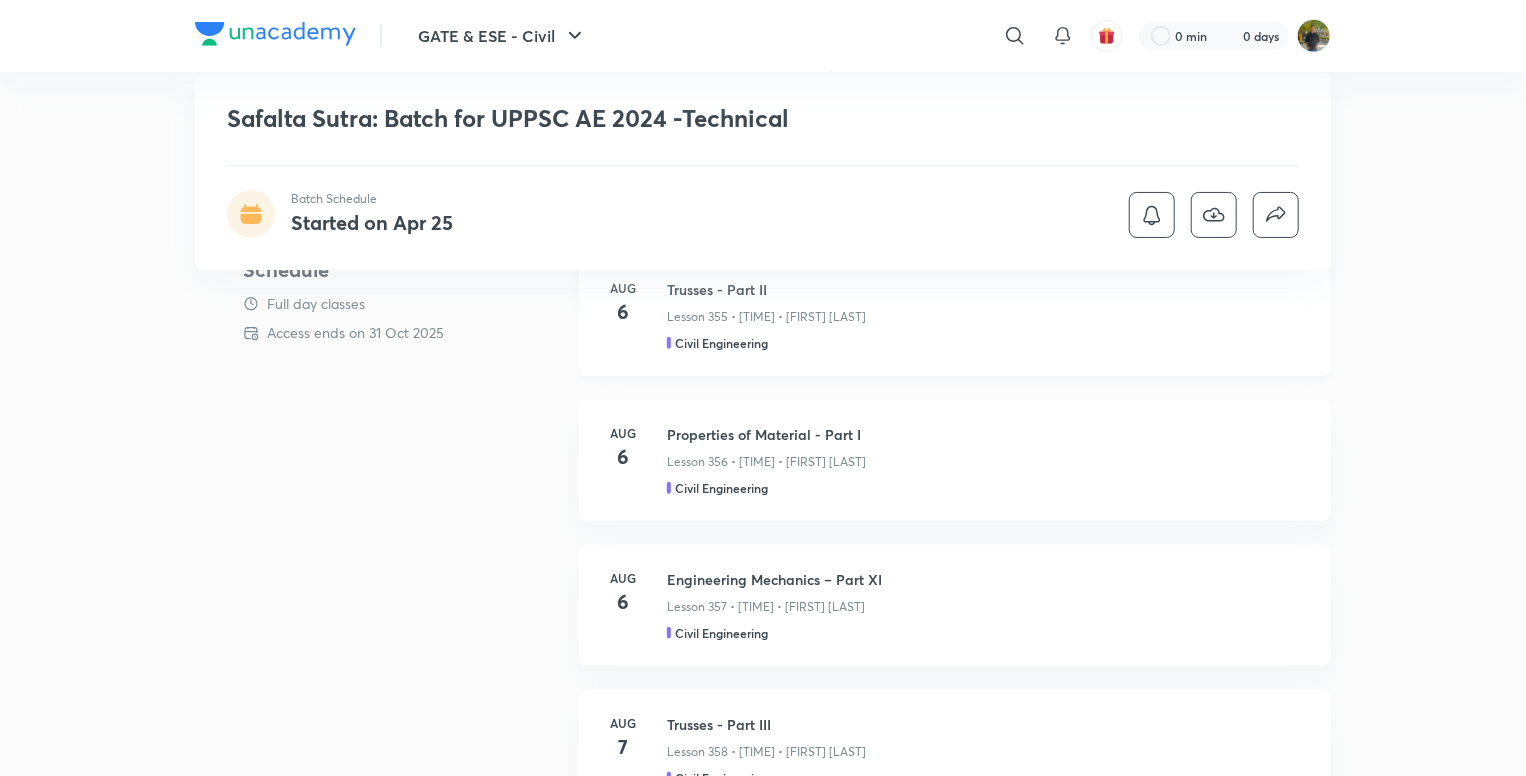 scroll, scrollTop: 800, scrollLeft: 0, axis: vertical 